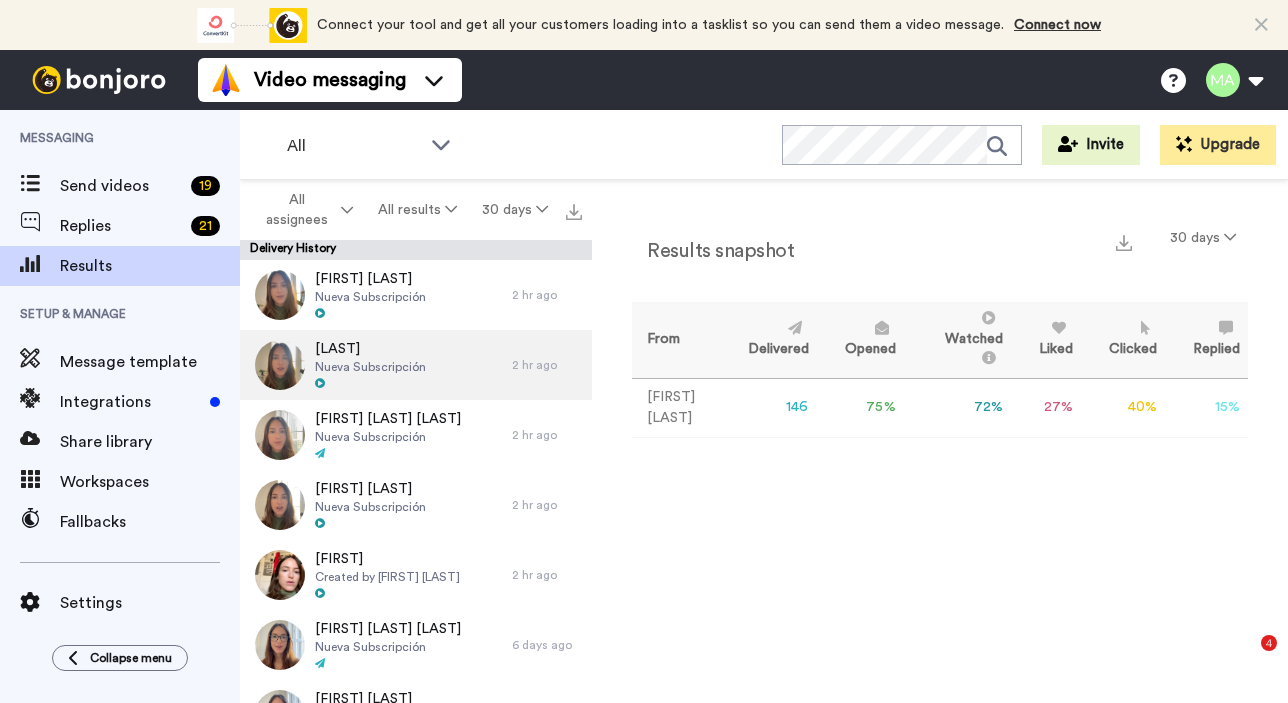 scroll, scrollTop: 0, scrollLeft: 0, axis: both 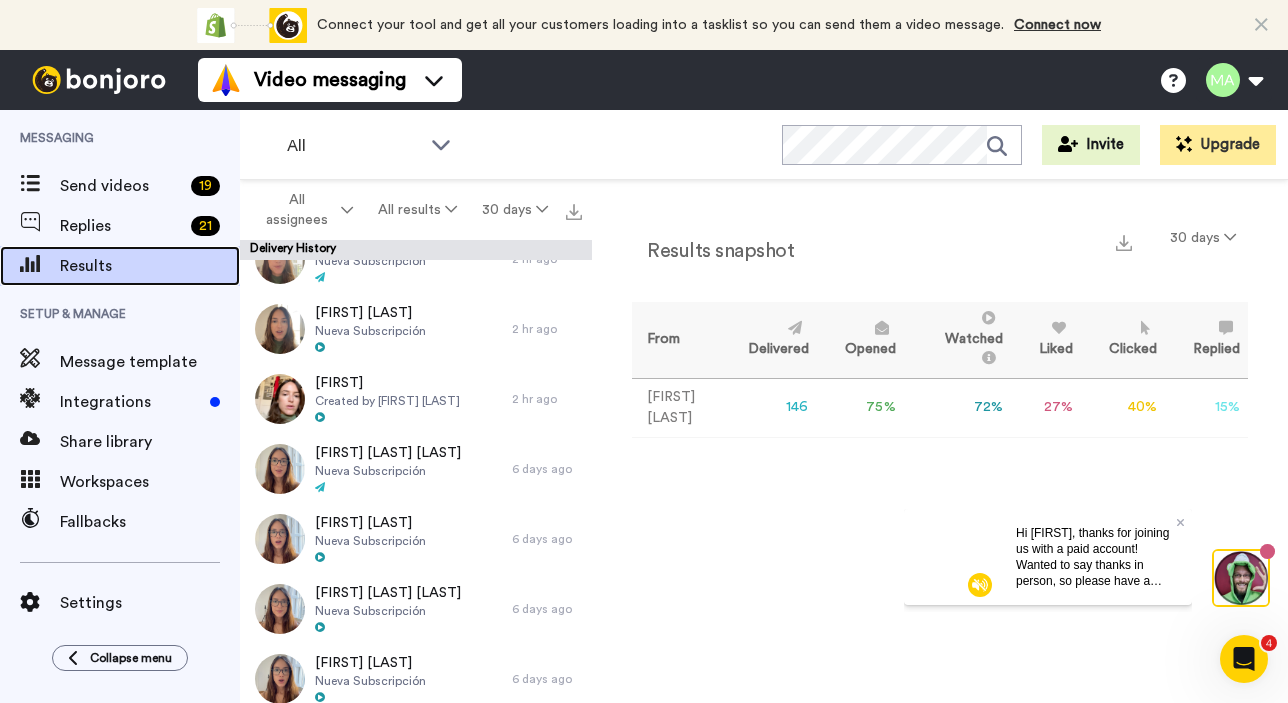 click on "Results" at bounding box center [150, 266] 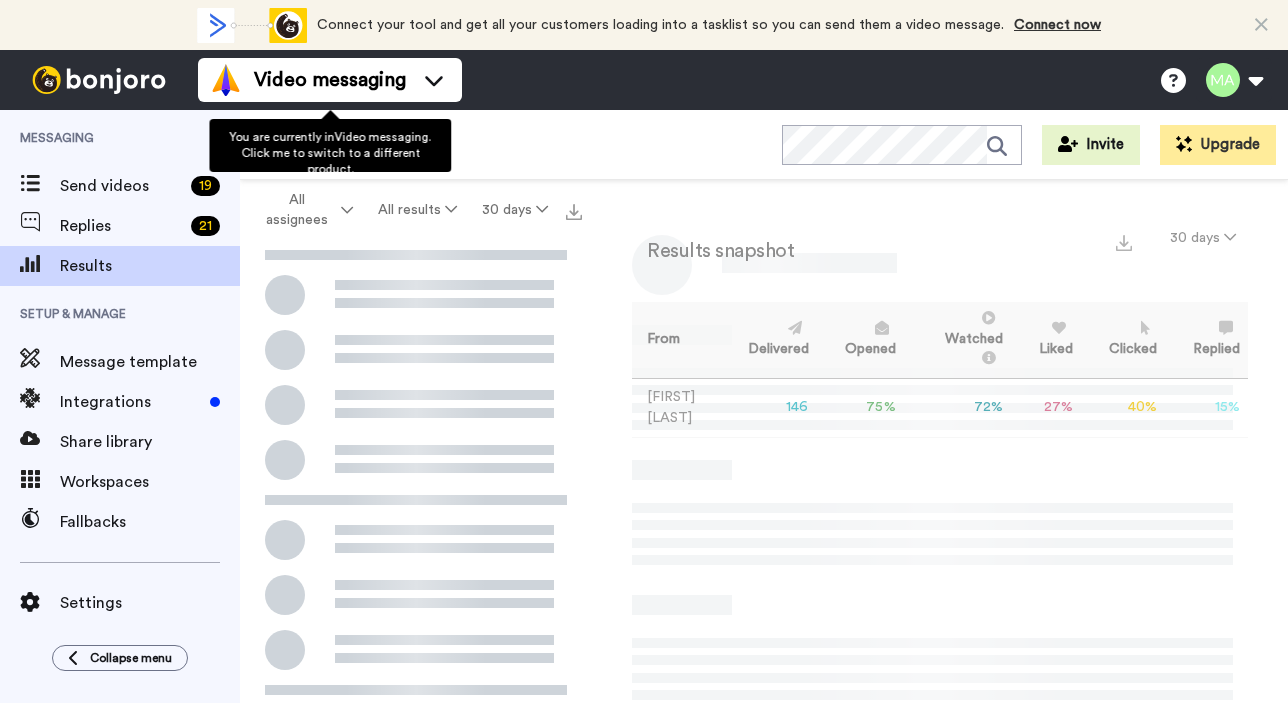 scroll, scrollTop: 0, scrollLeft: 0, axis: both 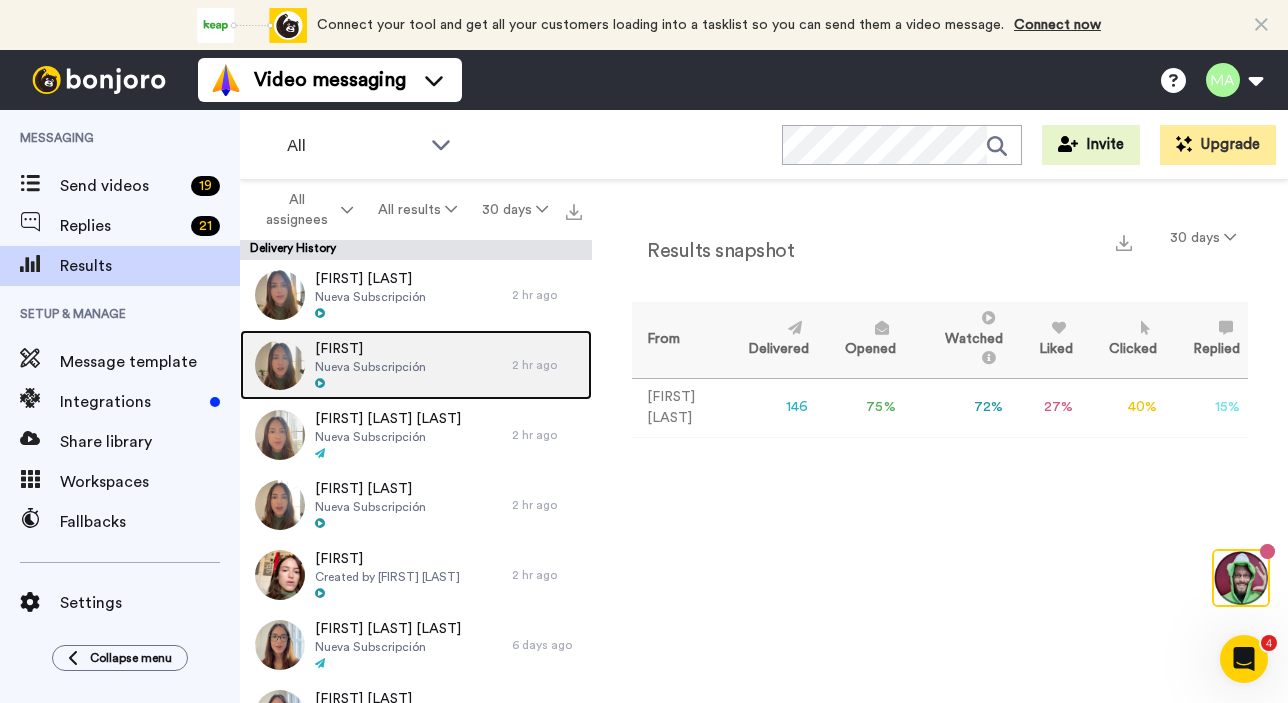 click on "Nueva Subscripción" at bounding box center [370, 367] 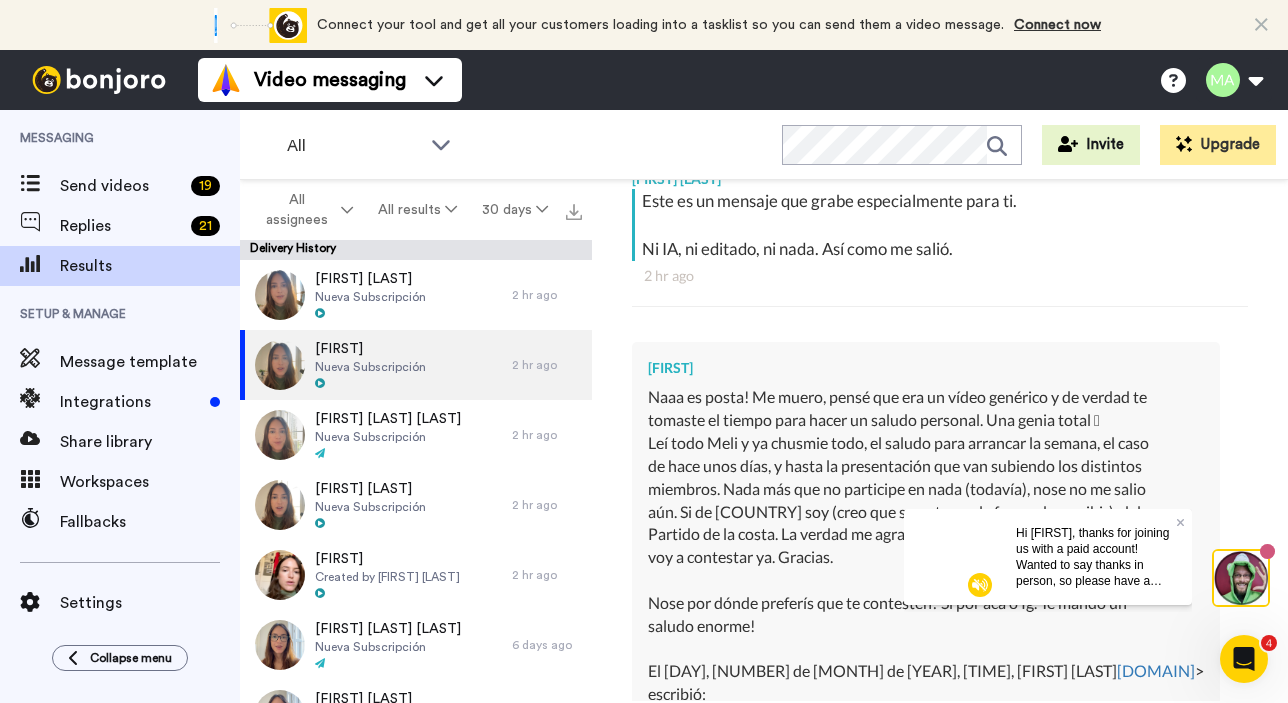 scroll, scrollTop: 0, scrollLeft: 0, axis: both 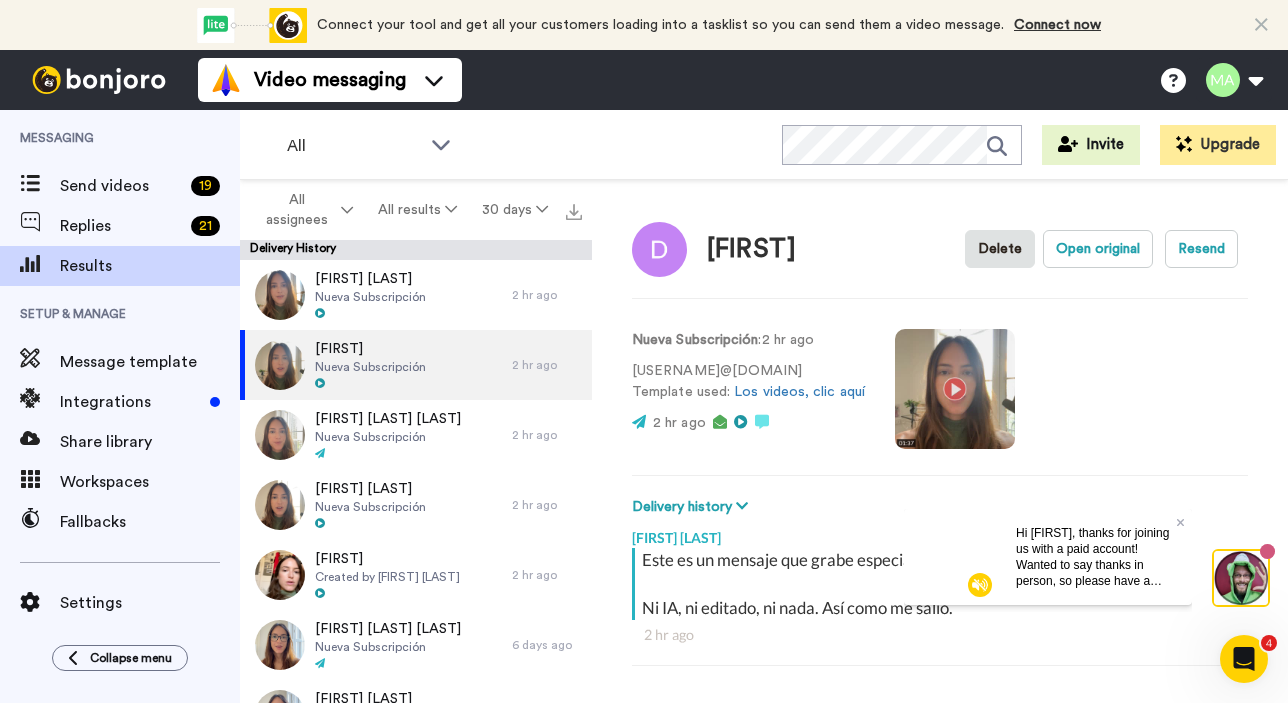 click at bounding box center [955, 389] 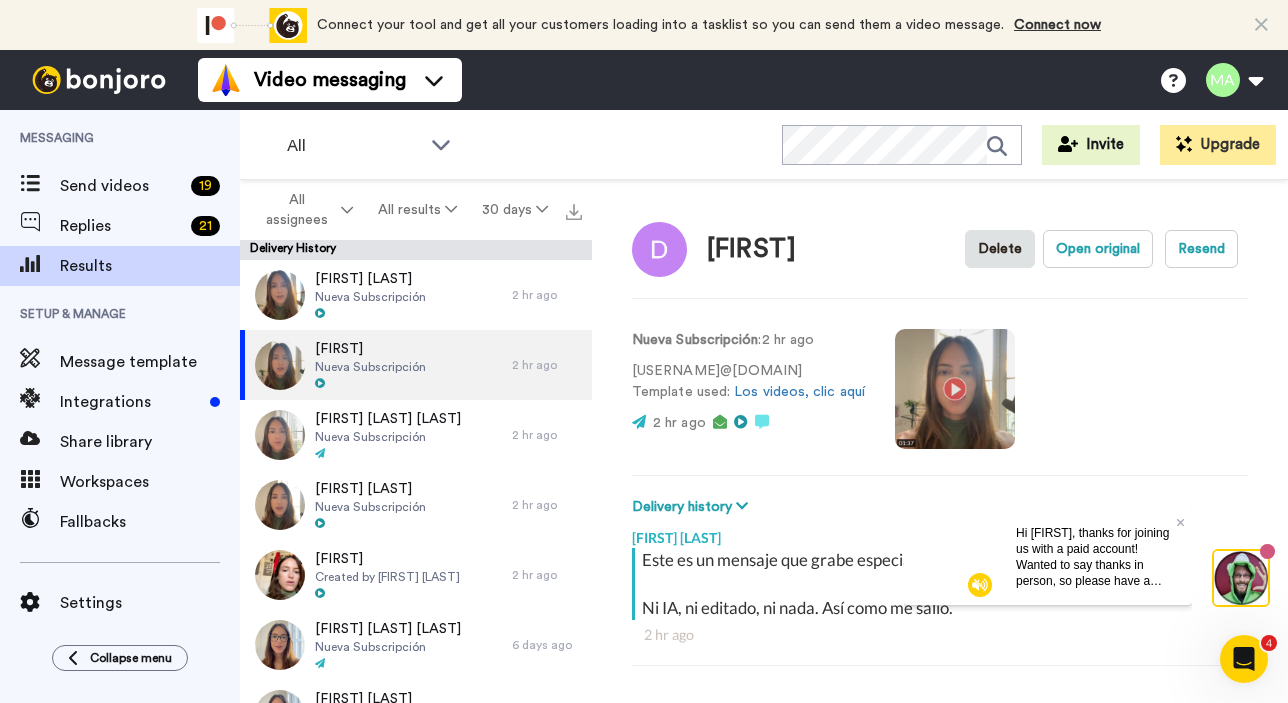 click at bounding box center (955, 389) 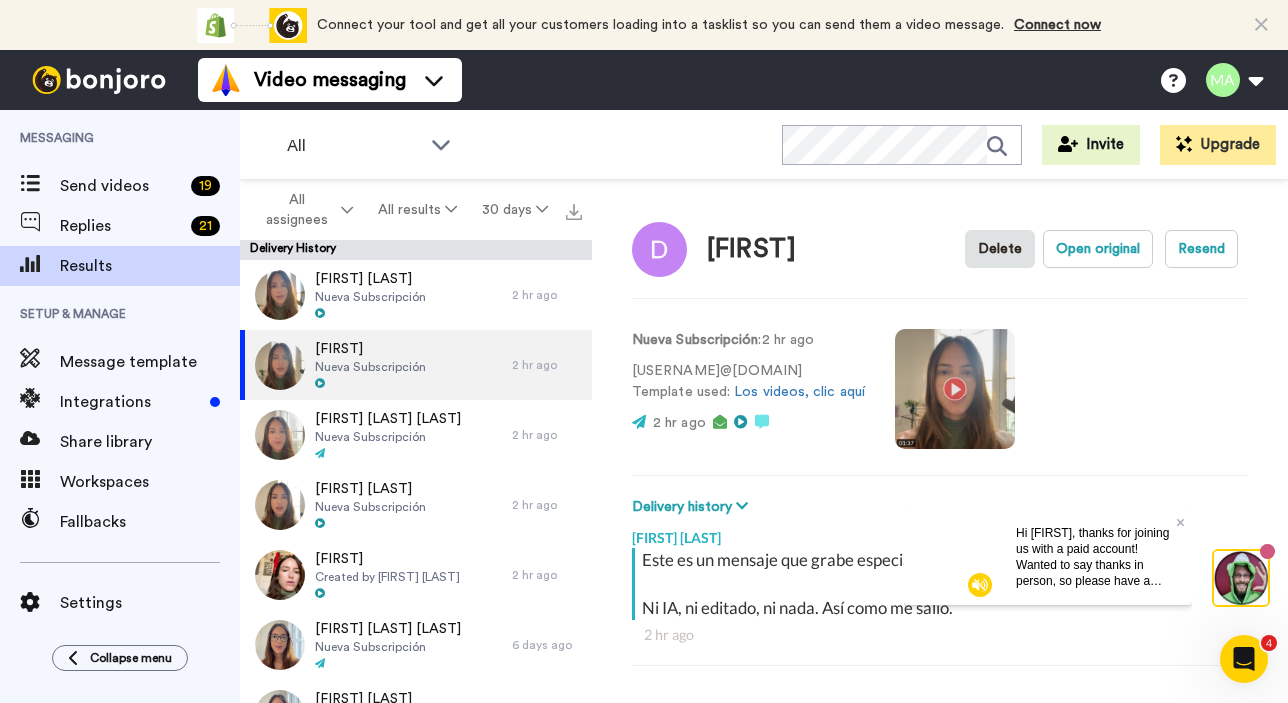 click at bounding box center [955, 389] 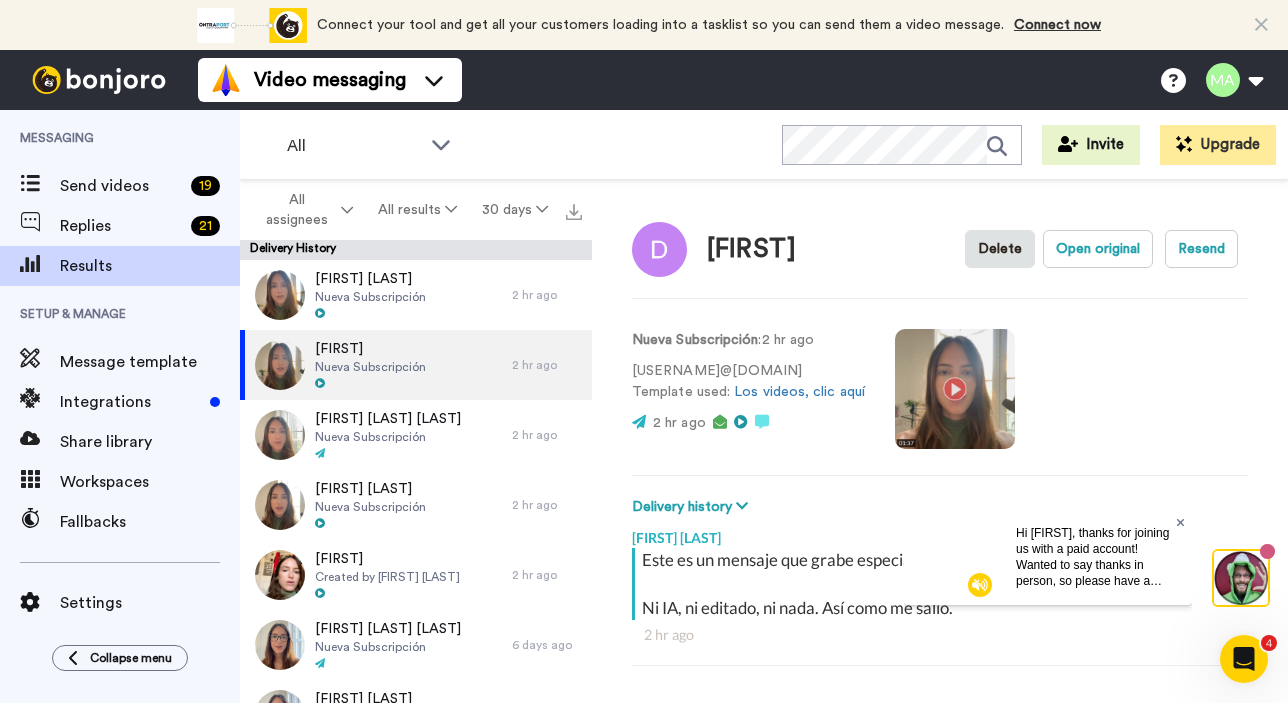 click 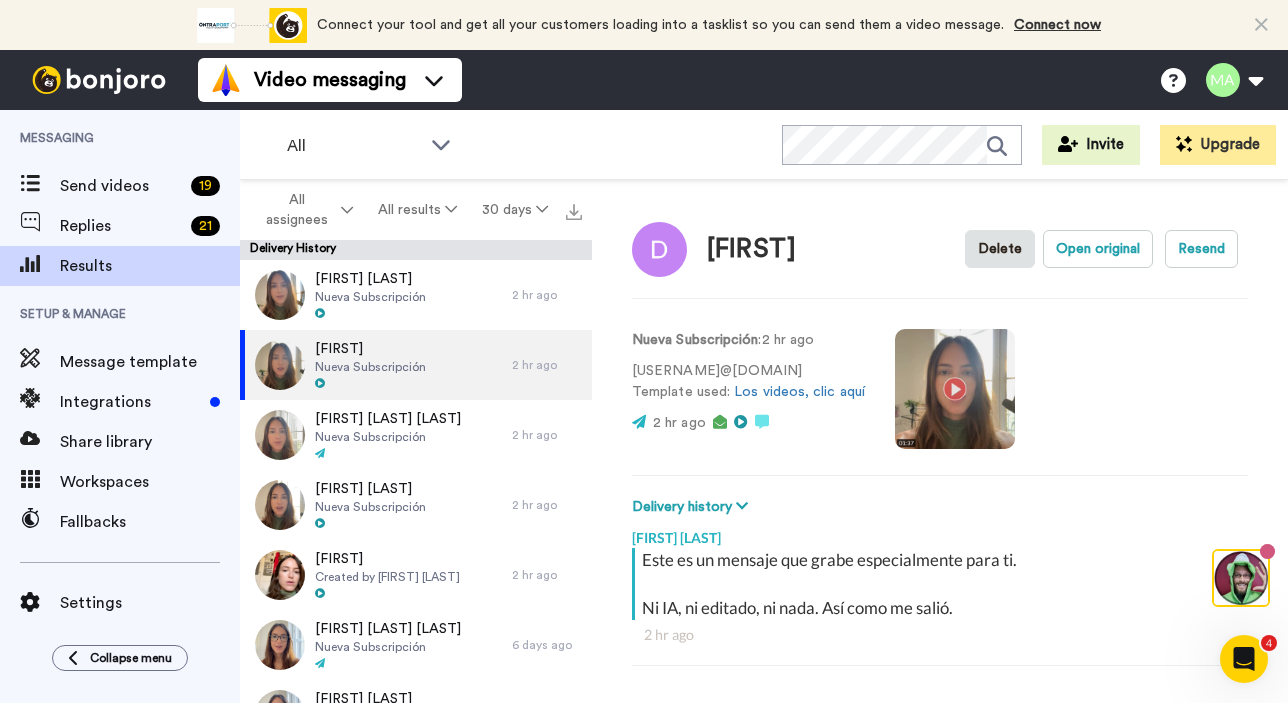 click at bounding box center [955, 389] 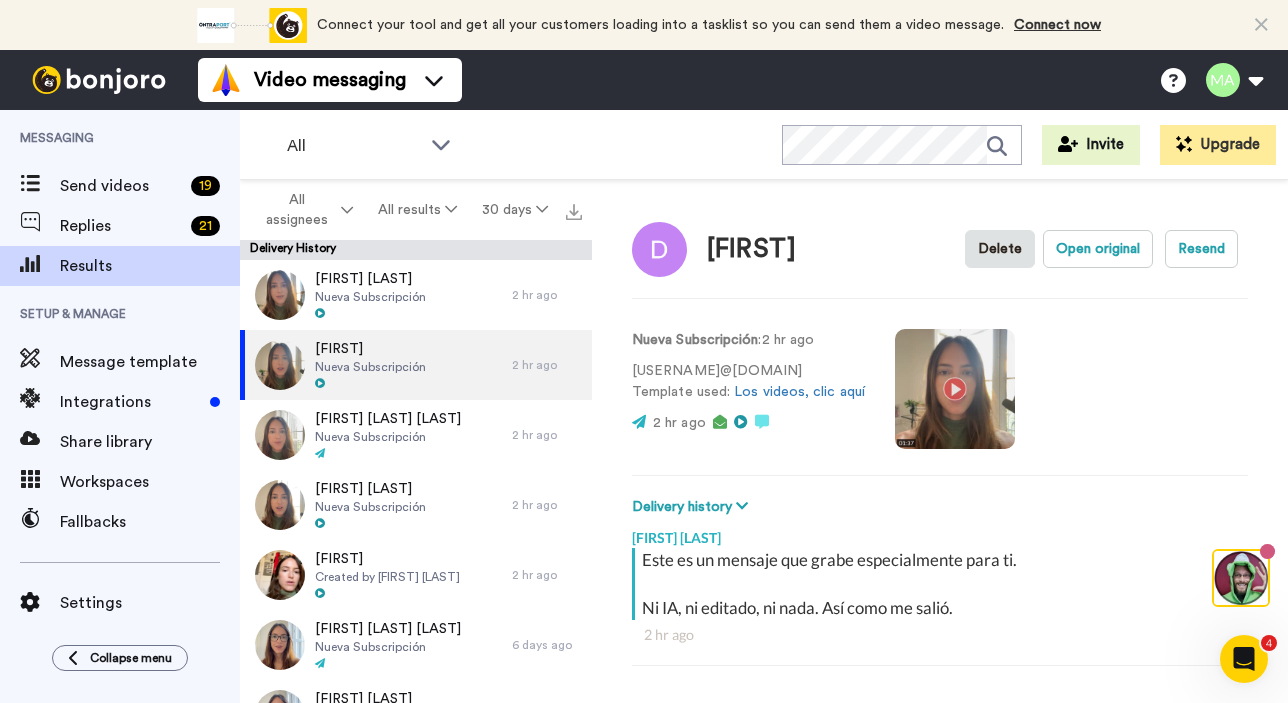 type on "x" 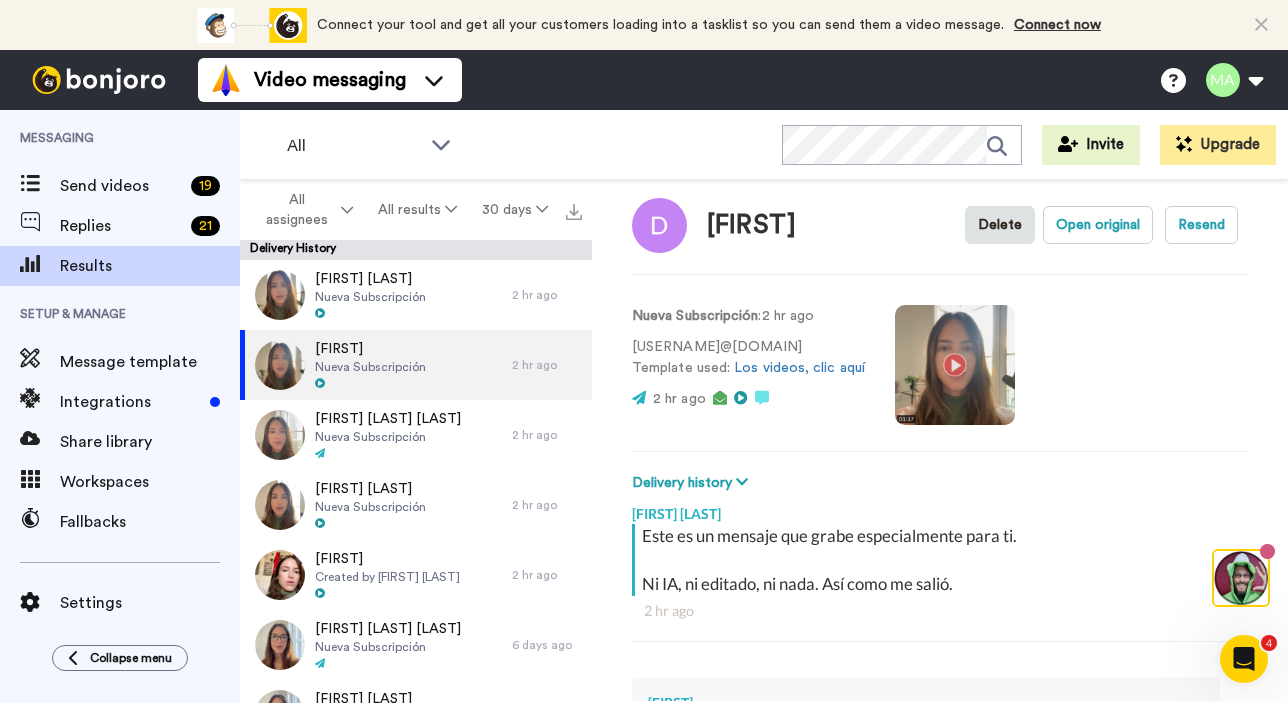 scroll, scrollTop: 0, scrollLeft: 0, axis: both 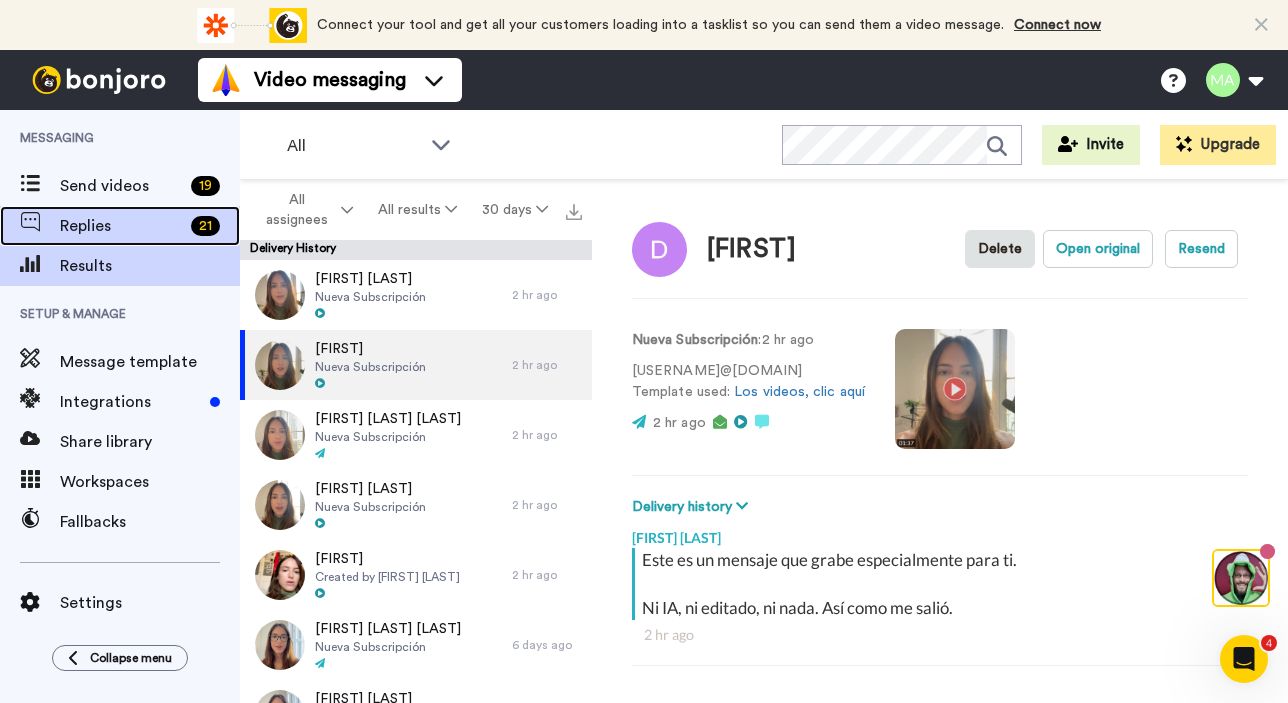 click on "Replies" at bounding box center (121, 226) 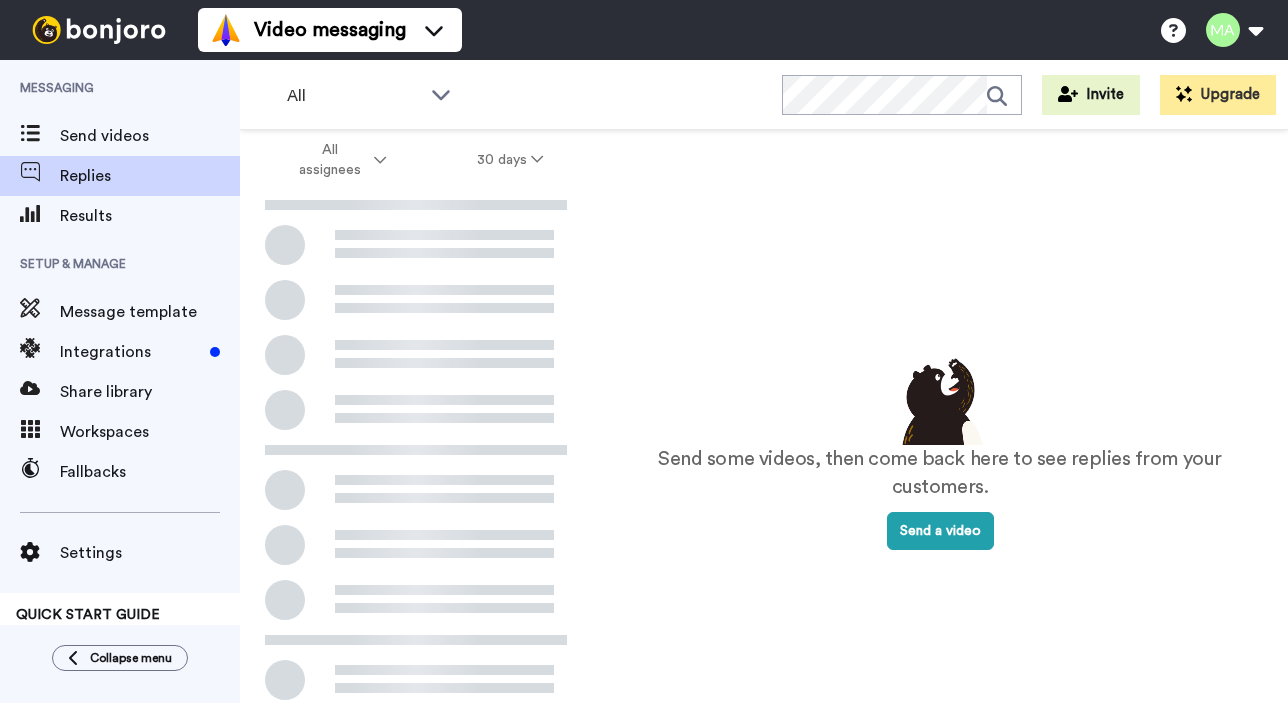 scroll, scrollTop: 0, scrollLeft: 0, axis: both 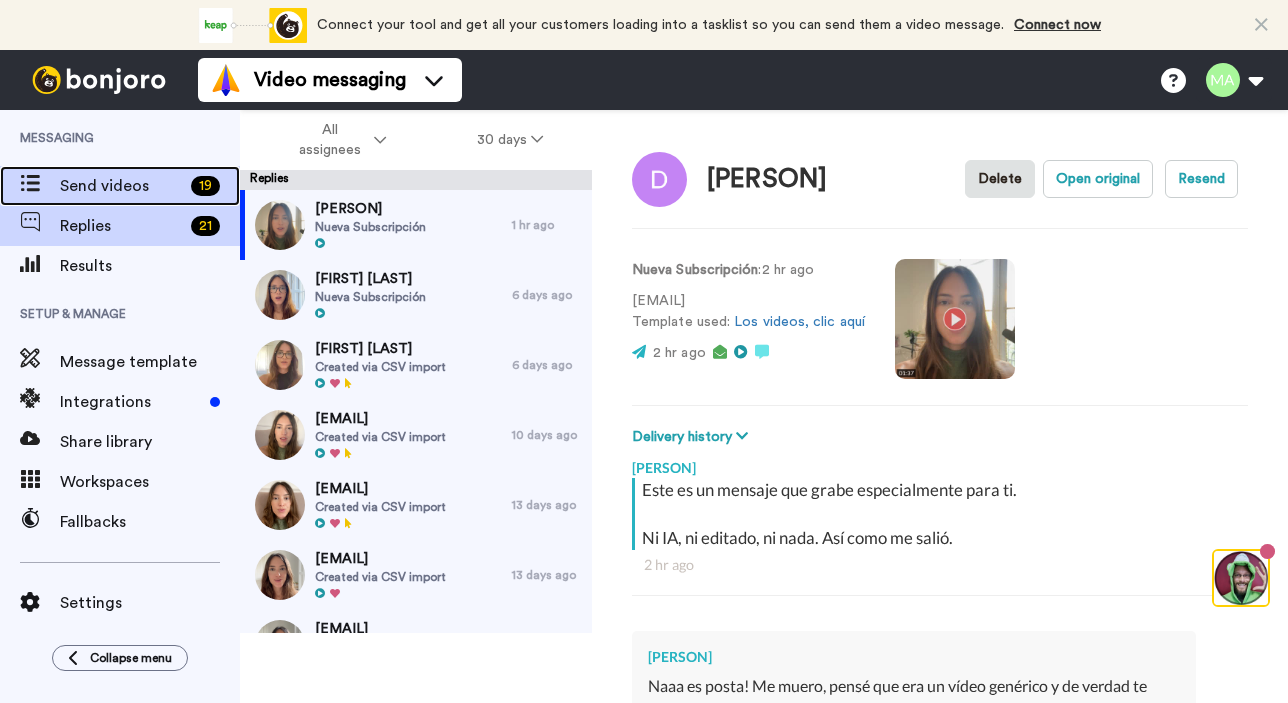 click on "Send videos" at bounding box center (121, 186) 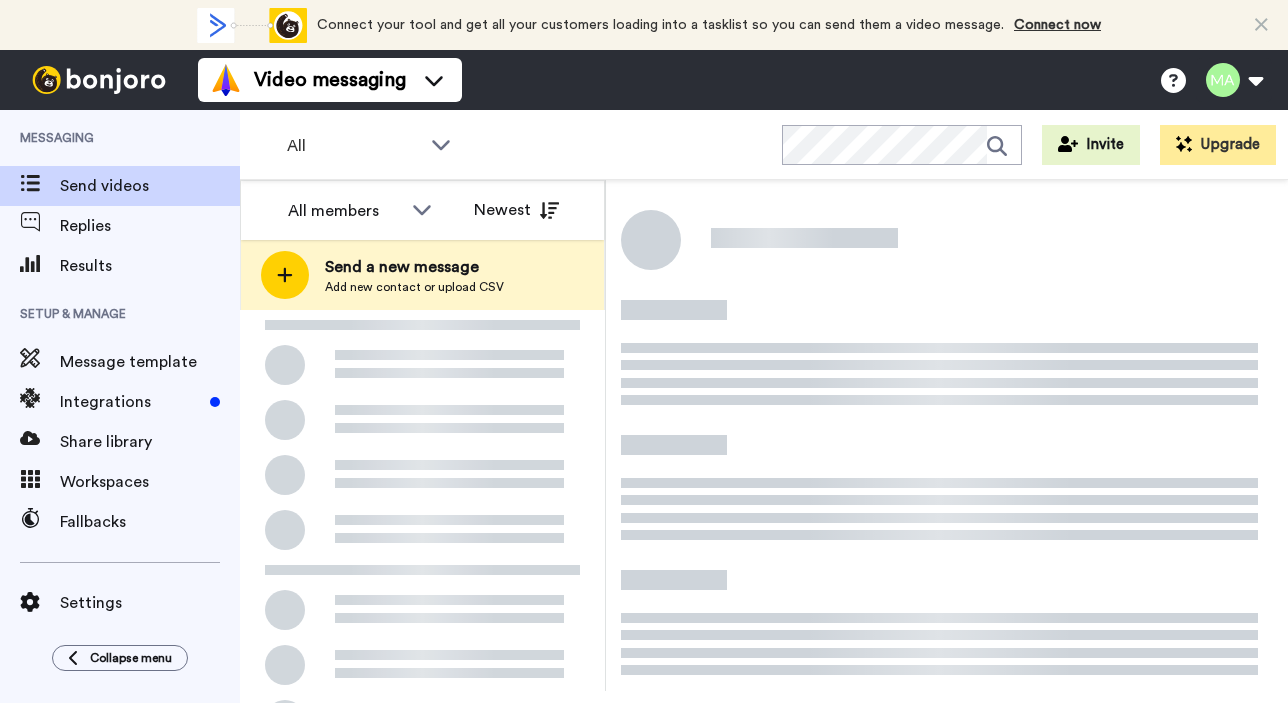 scroll, scrollTop: 0, scrollLeft: 0, axis: both 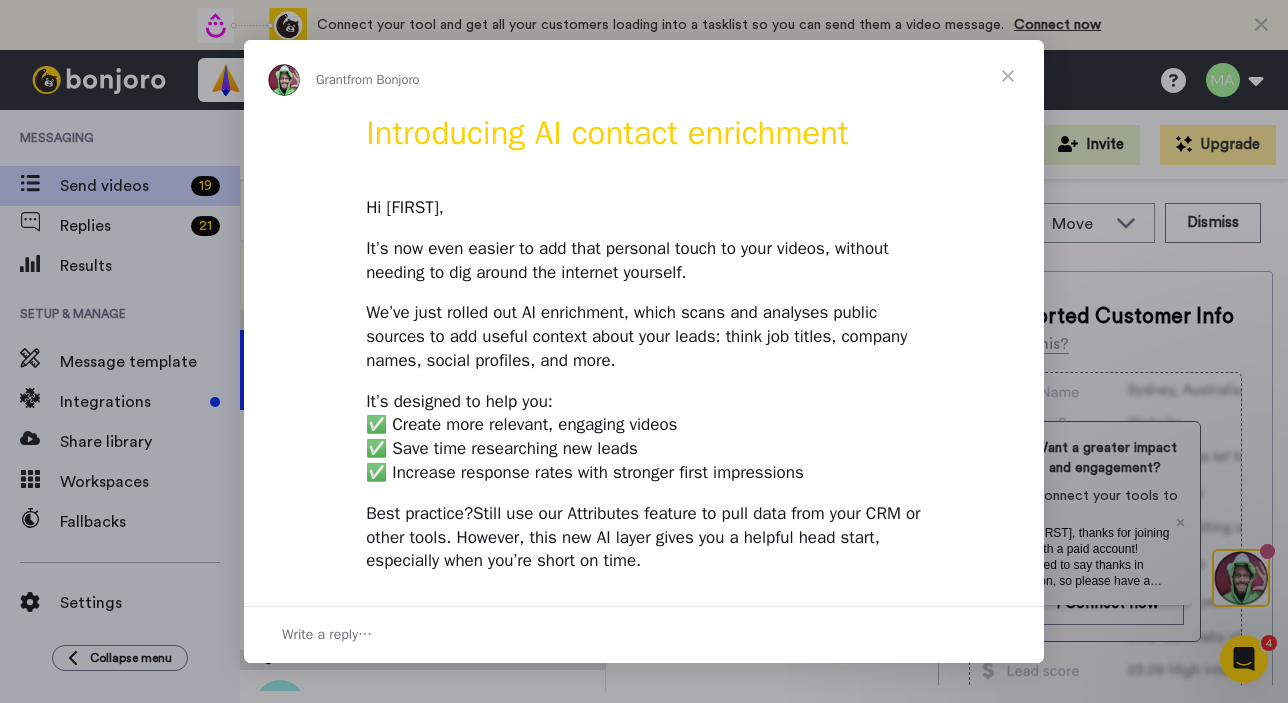 click at bounding box center [1008, 76] 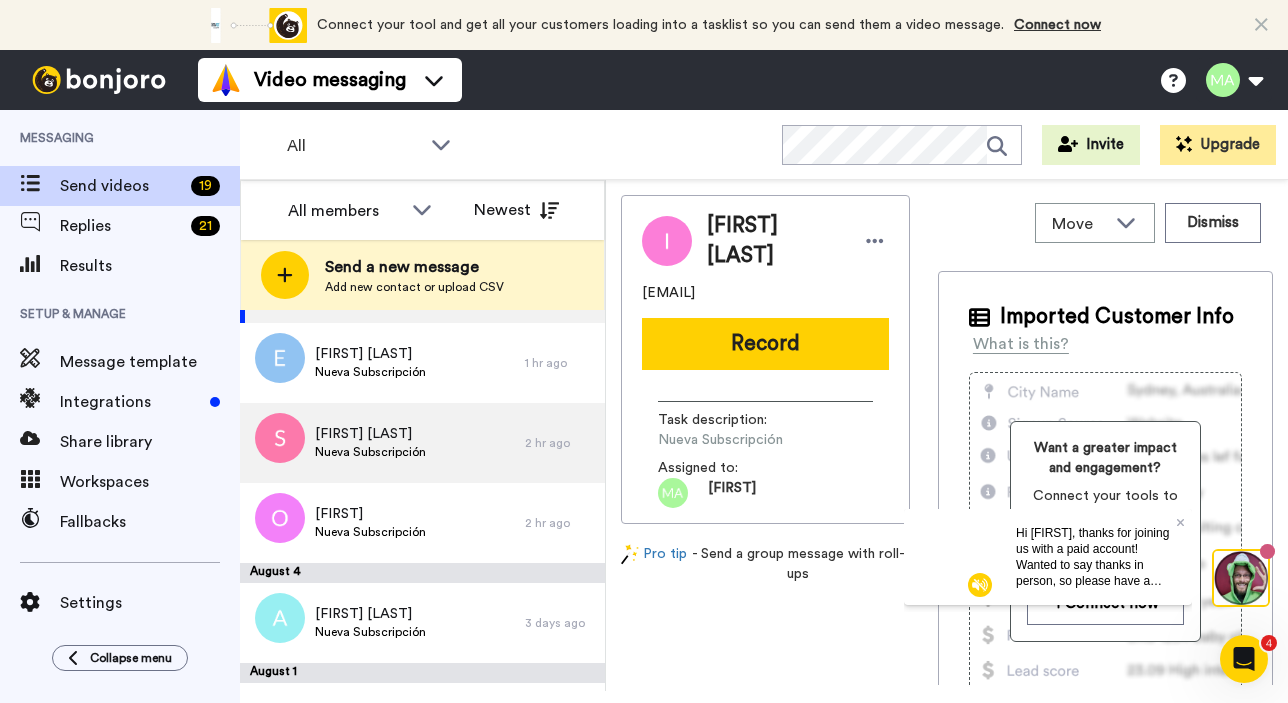 scroll, scrollTop: 65, scrollLeft: 0, axis: vertical 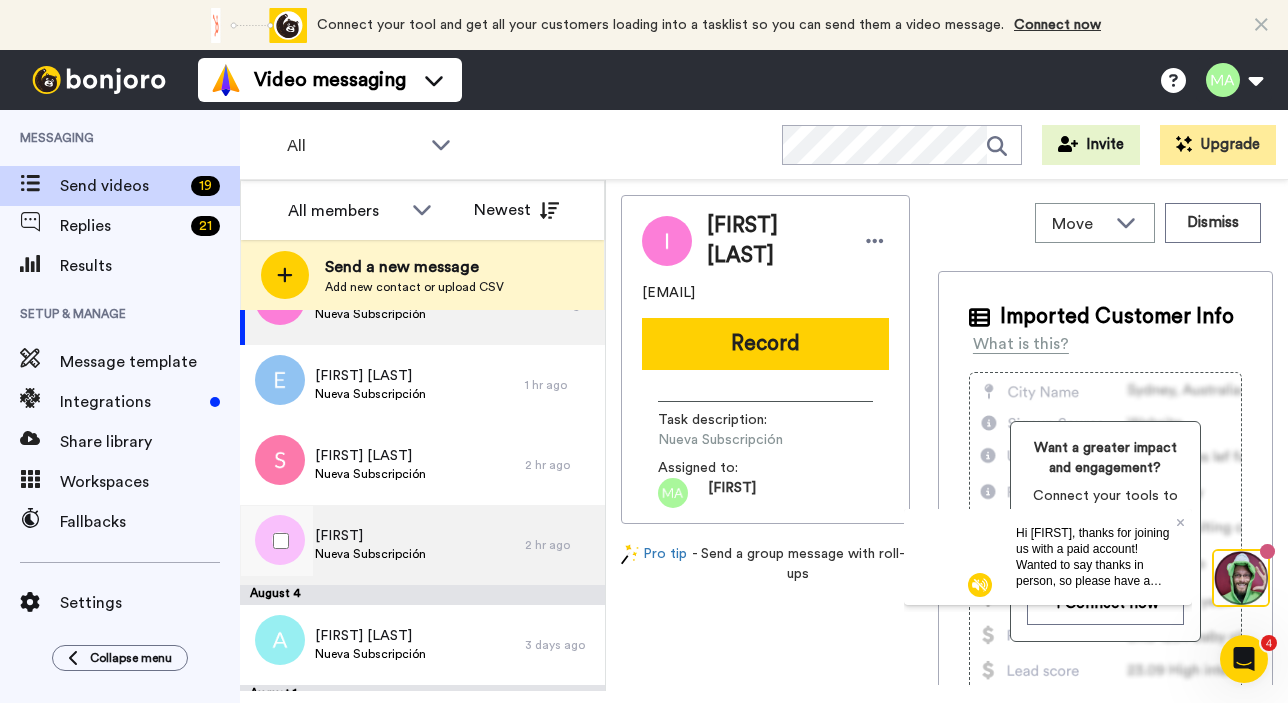 click on "Omar Nueva Subscripción" at bounding box center [382, 545] 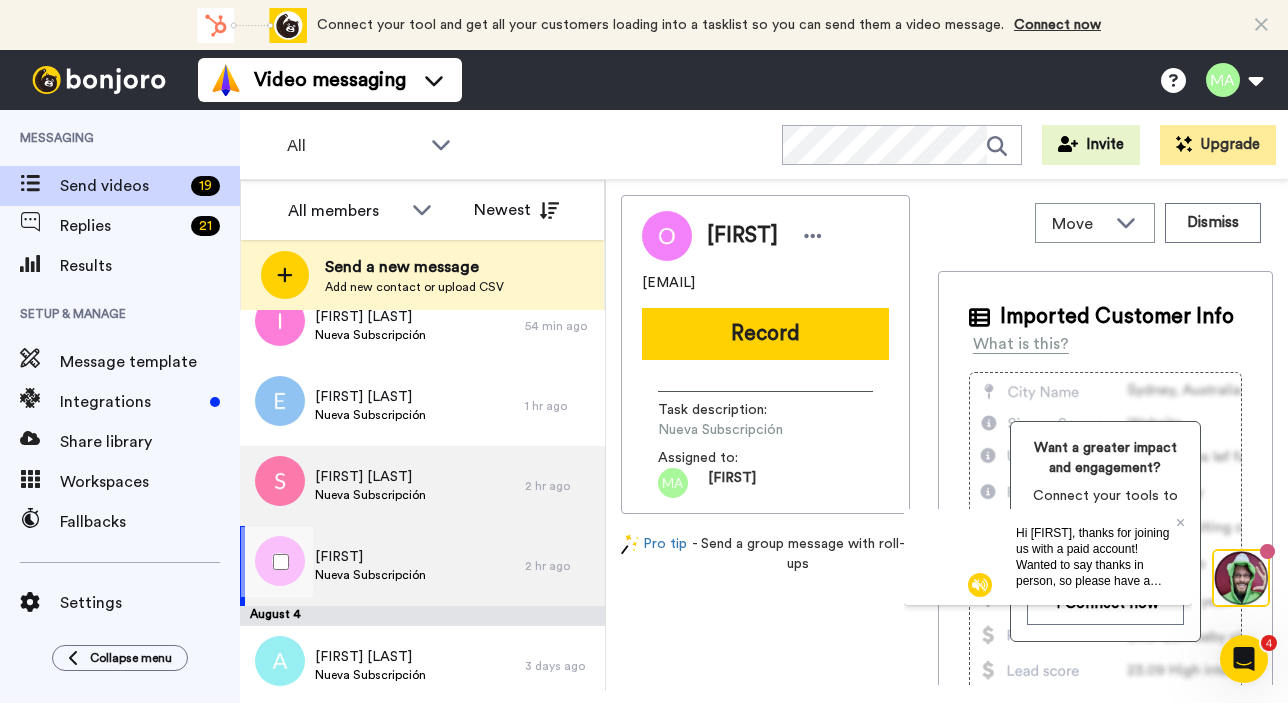 scroll, scrollTop: 37, scrollLeft: 0, axis: vertical 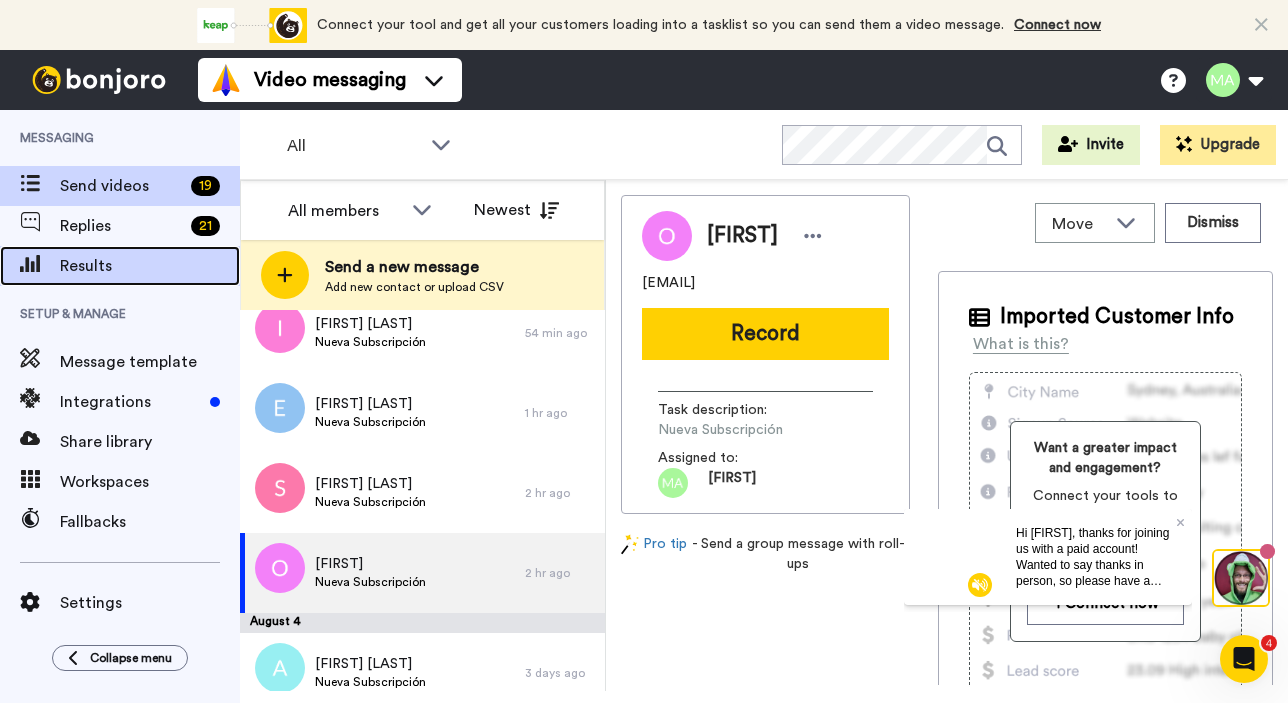 click on "Results" at bounding box center [150, 266] 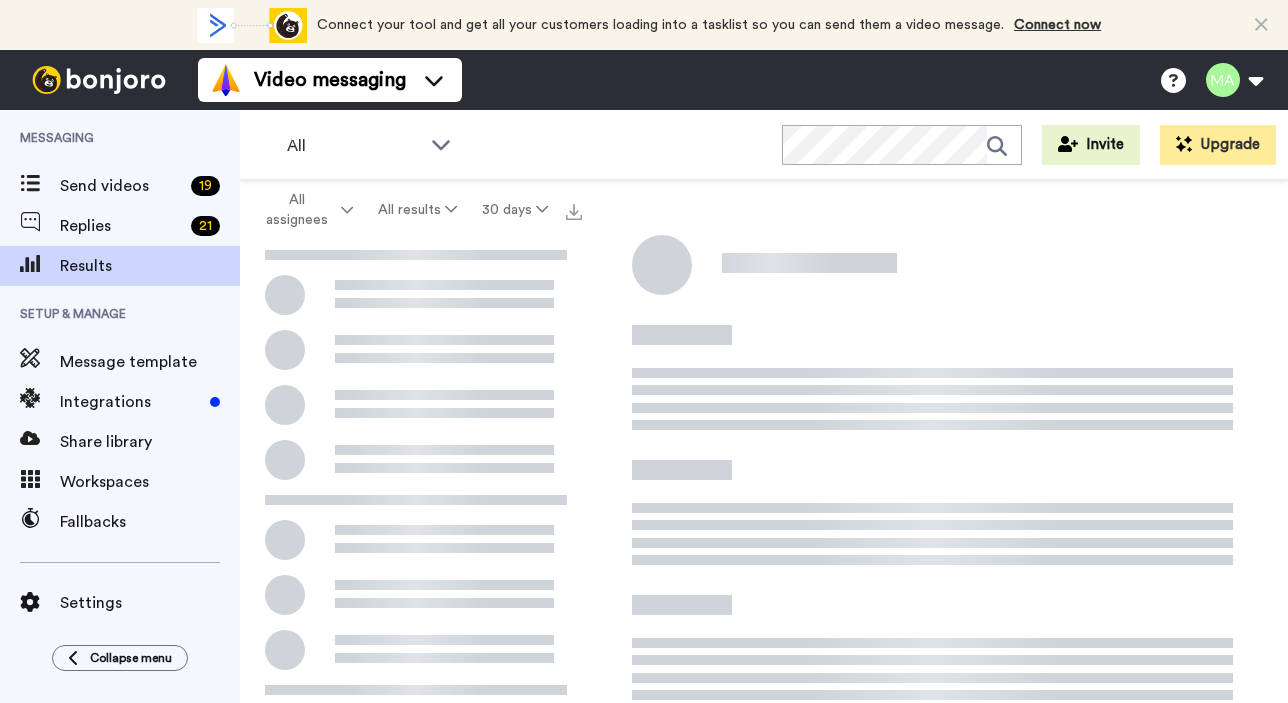 scroll, scrollTop: 0, scrollLeft: 0, axis: both 